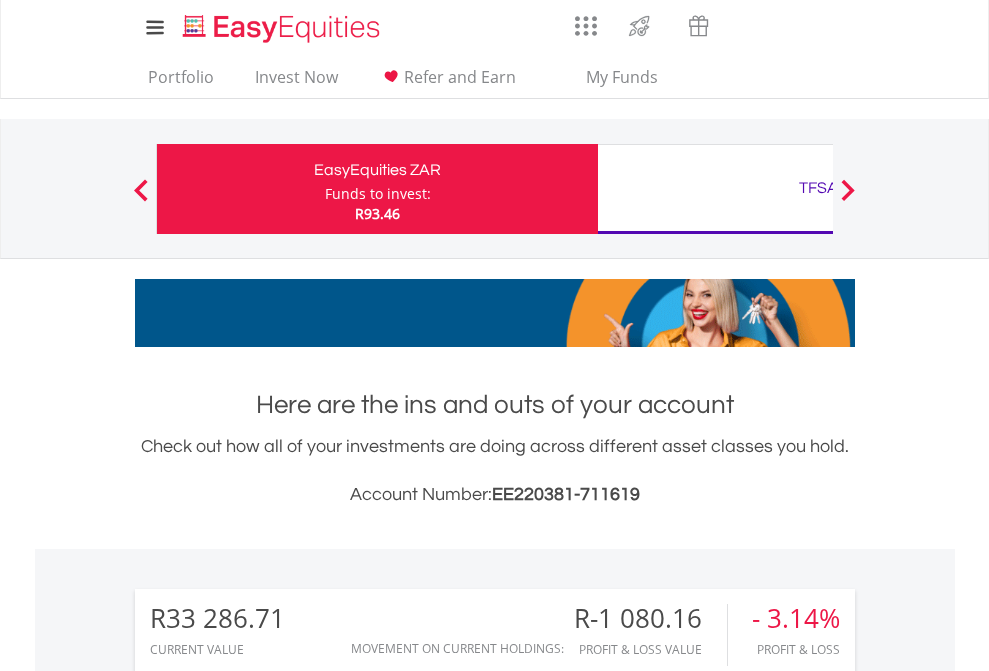 scroll, scrollTop: 0, scrollLeft: 0, axis: both 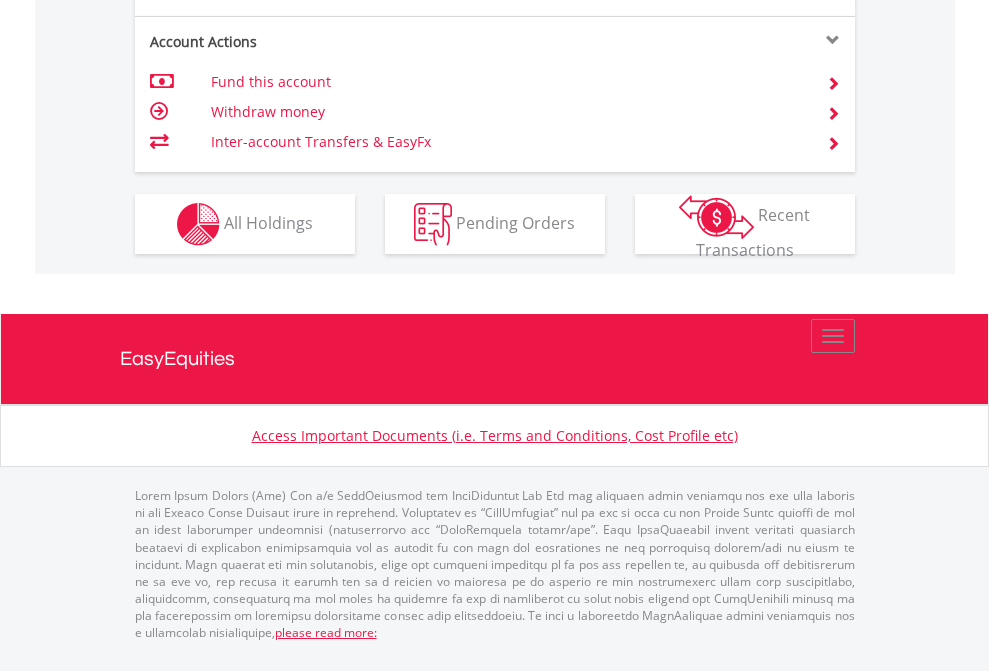 click on "Investment types" at bounding box center [706, -337] 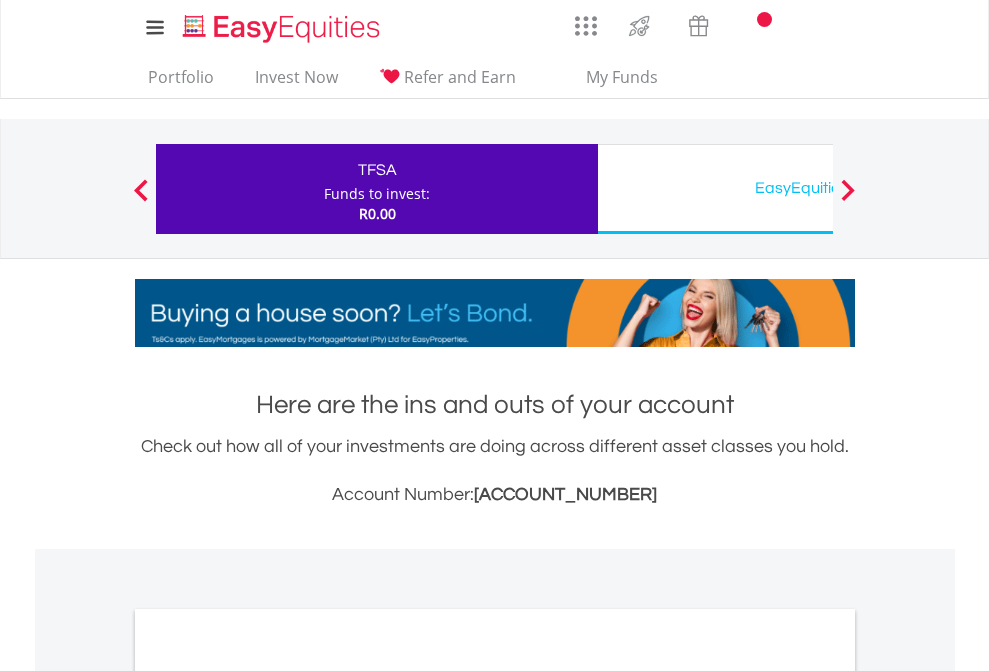 scroll, scrollTop: 0, scrollLeft: 0, axis: both 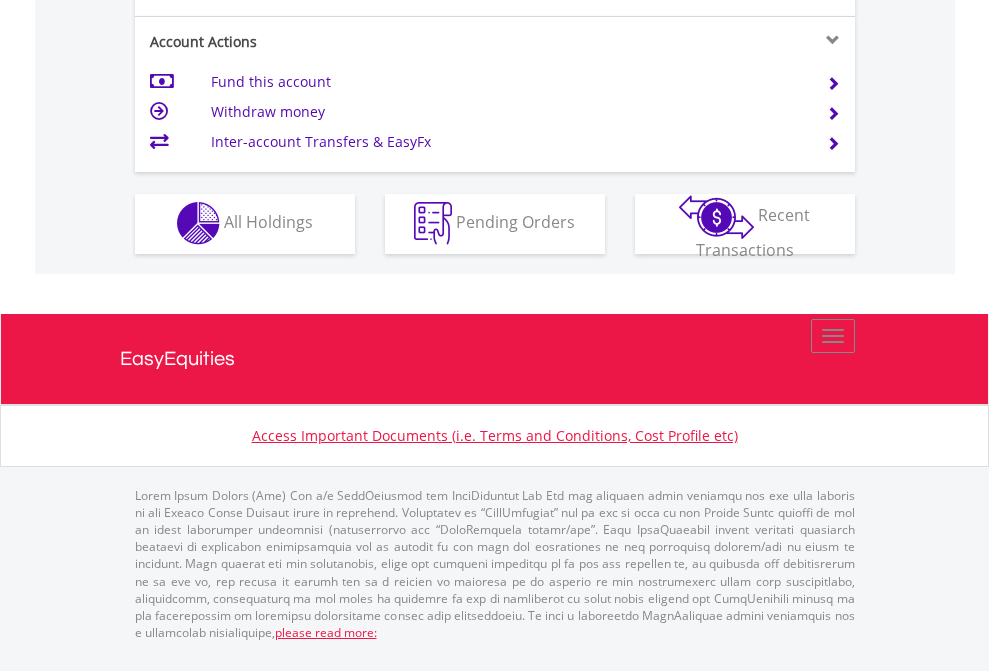 click on "Investment types" at bounding box center [706, -353] 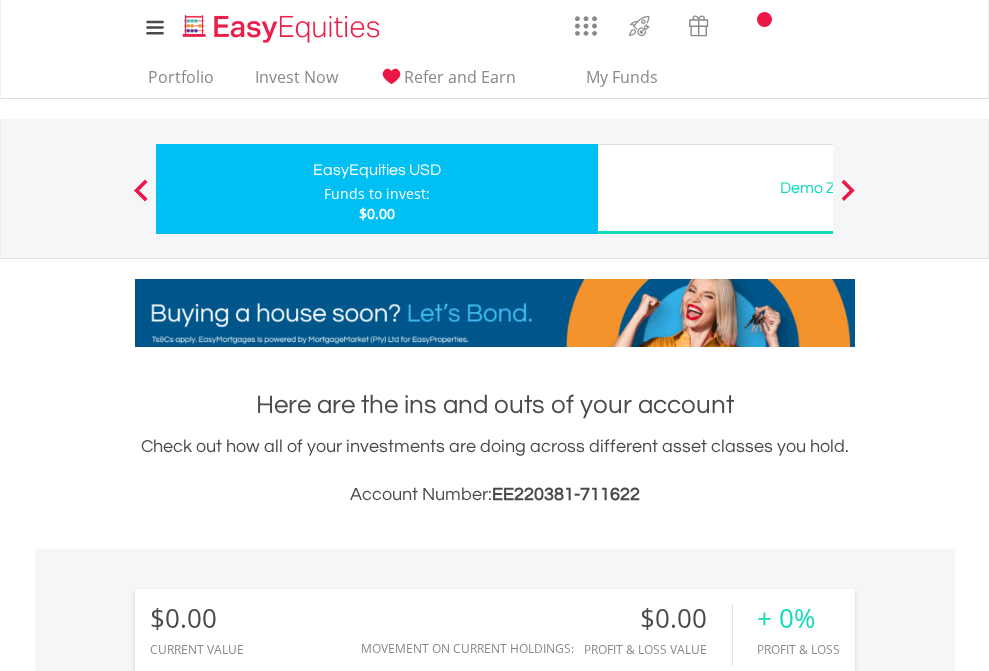 scroll, scrollTop: 0, scrollLeft: 0, axis: both 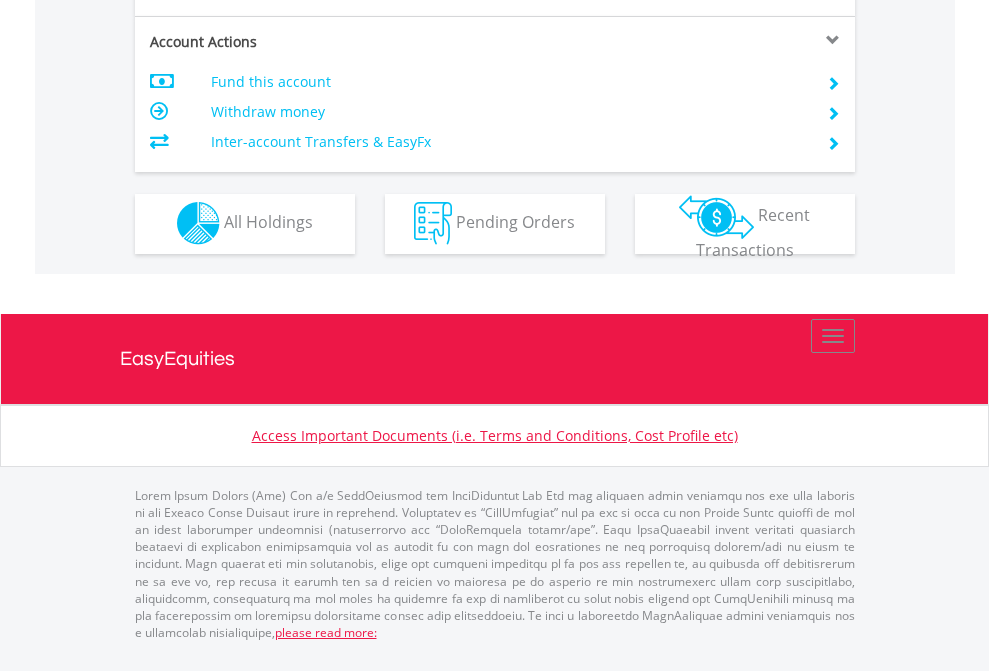 click on "Investment types" at bounding box center [706, -353] 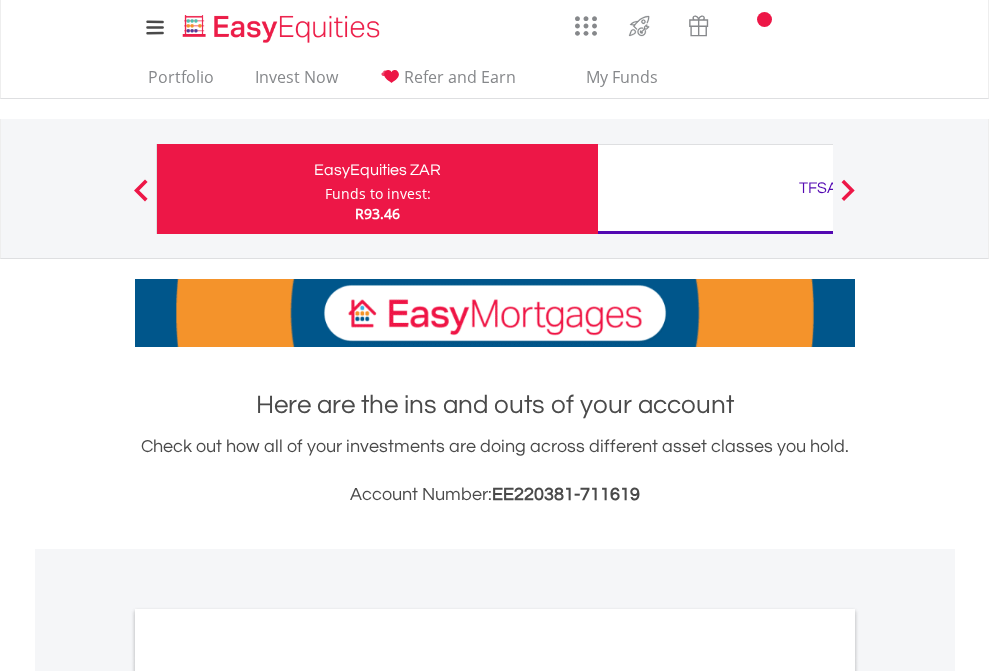 scroll, scrollTop: 1202, scrollLeft: 0, axis: vertical 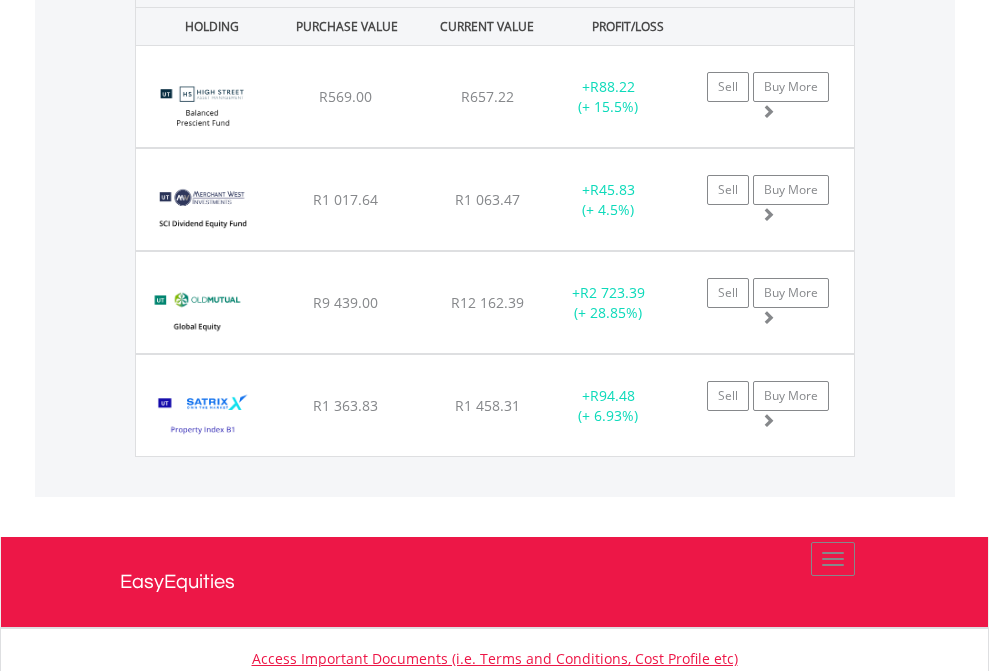 click on "TFSA" at bounding box center (818, -2156) 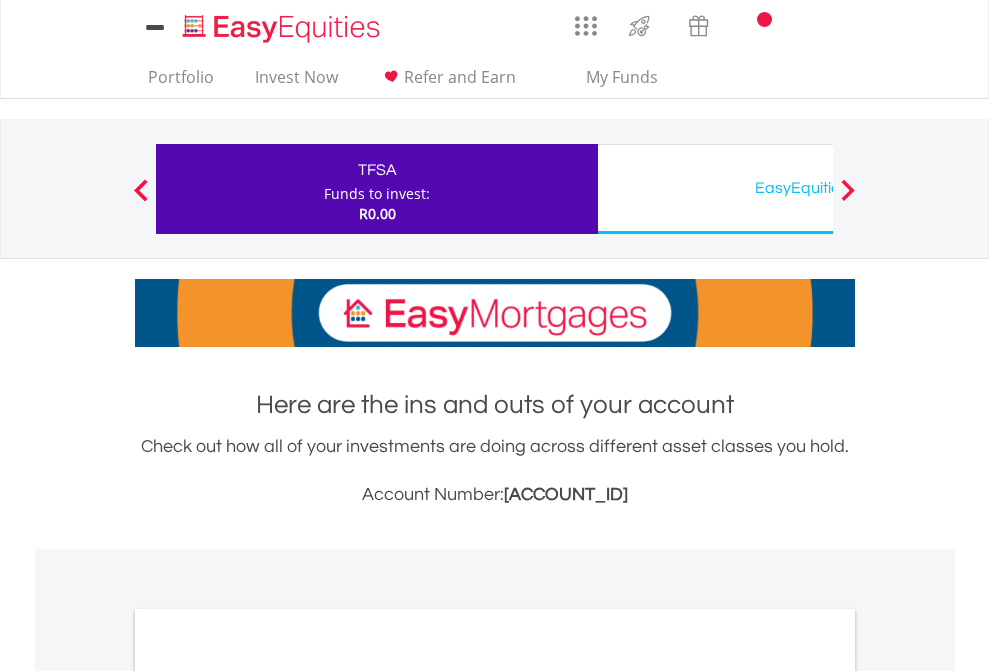 scroll, scrollTop: 0, scrollLeft: 0, axis: both 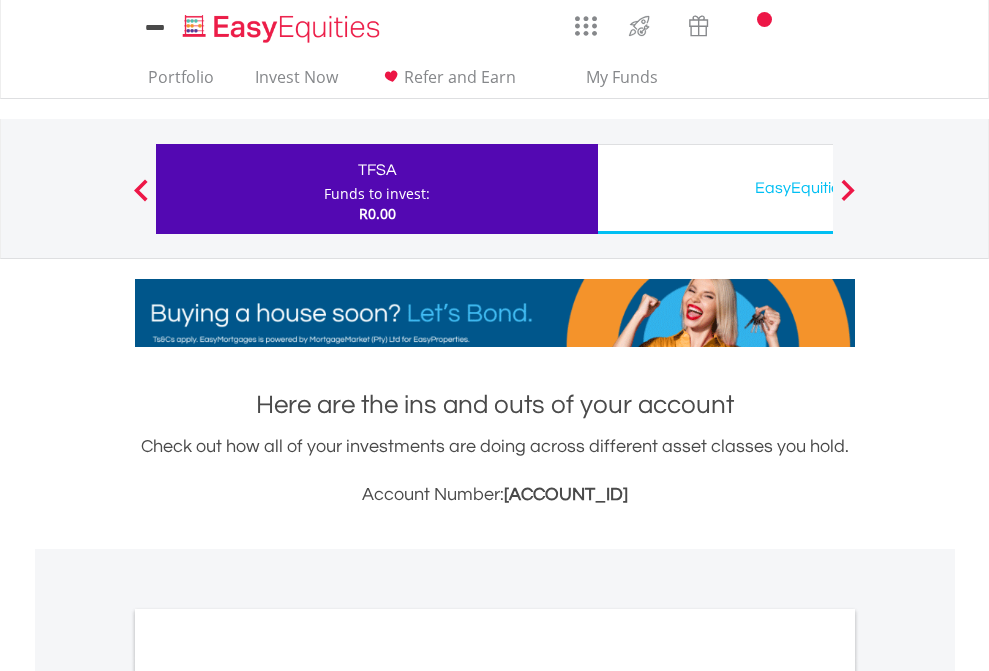 click on "All Holdings" at bounding box center [268, 1096] 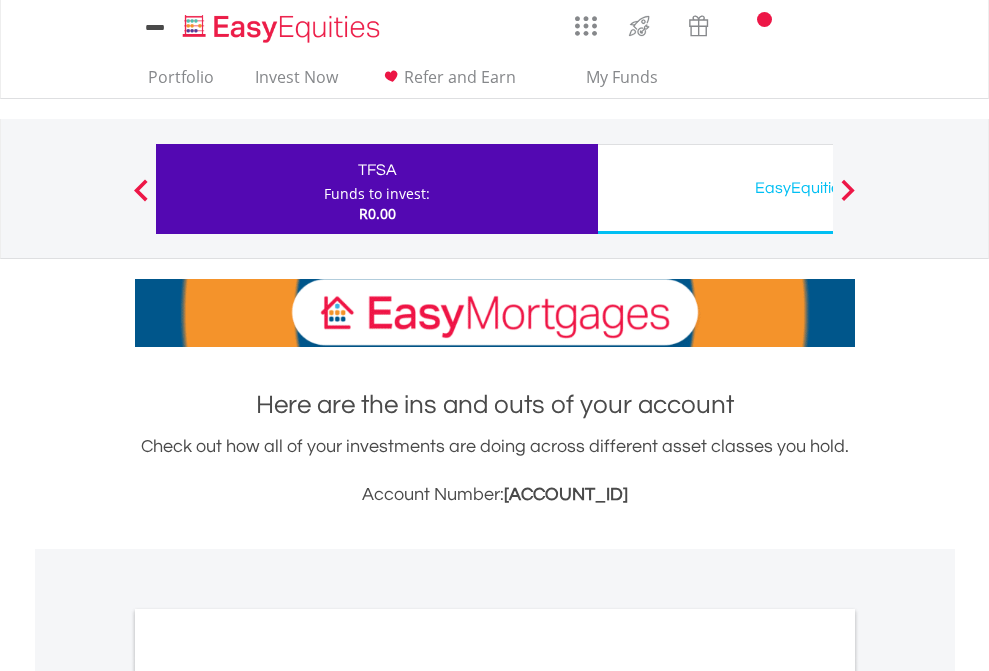 scroll, scrollTop: 1202, scrollLeft: 0, axis: vertical 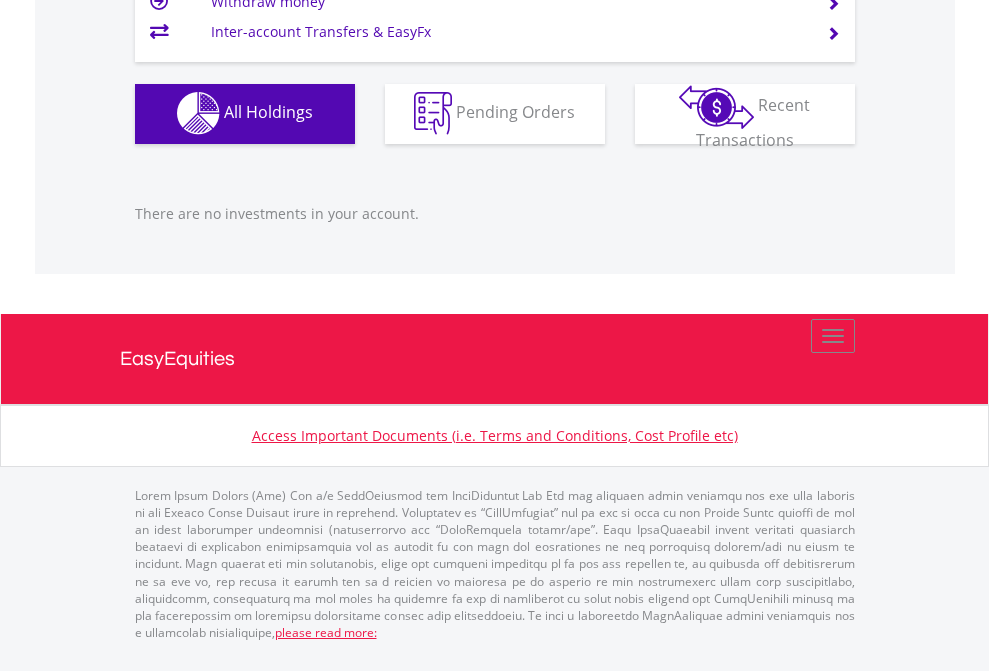 click on "EasyEquities USD" at bounding box center [818, -1142] 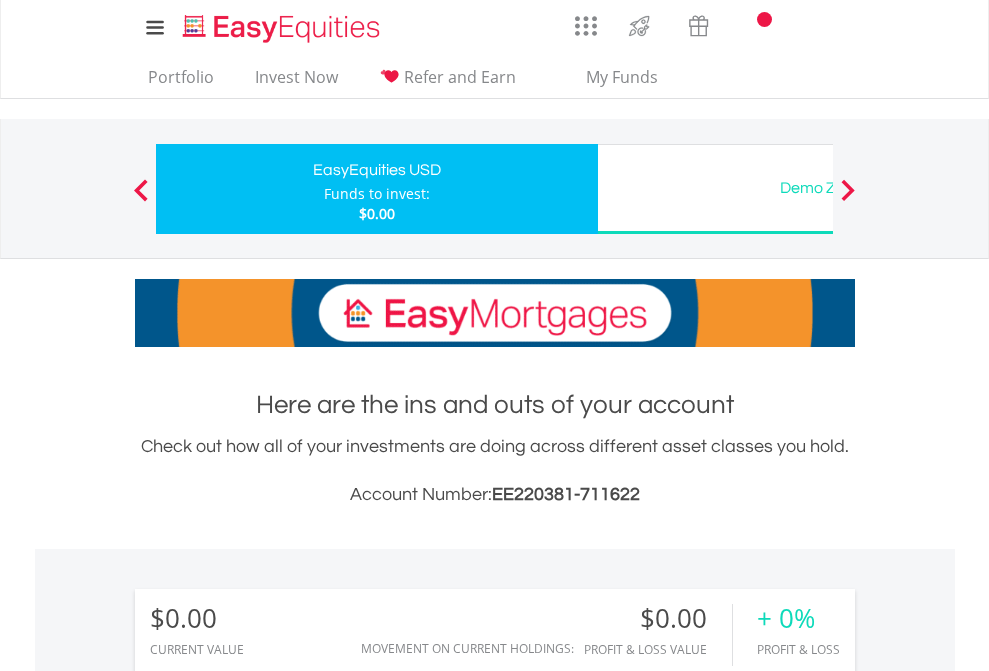 scroll, scrollTop: 1202, scrollLeft: 0, axis: vertical 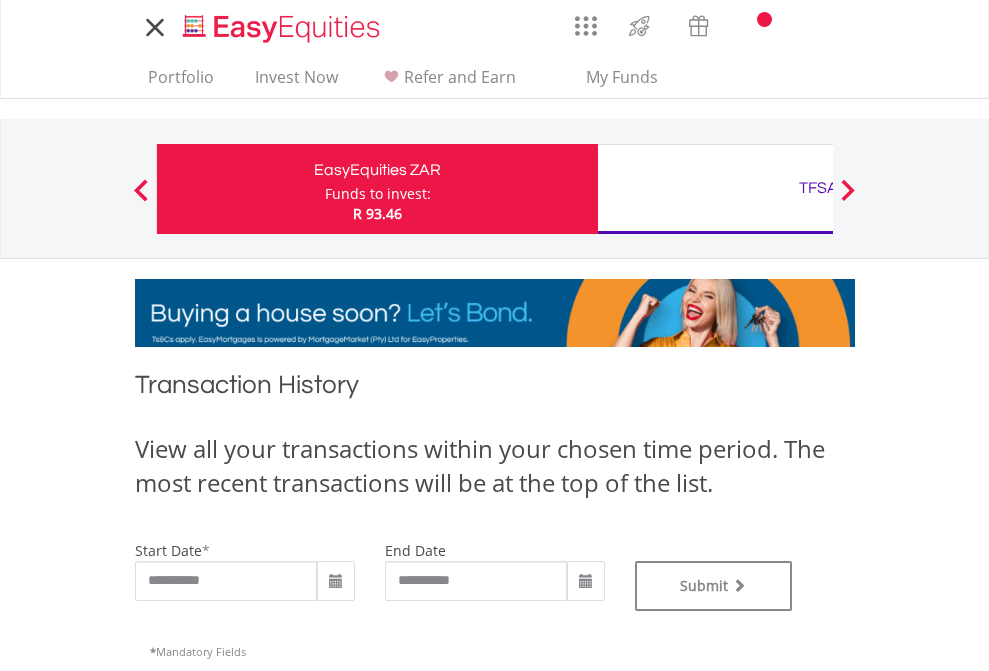 type on "**********" 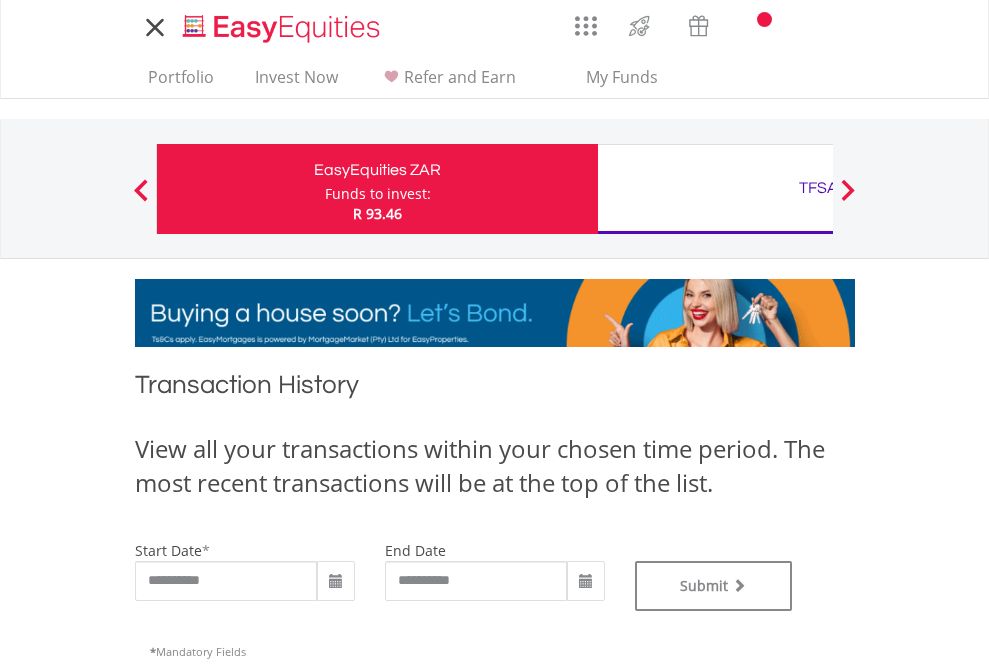 type on "**********" 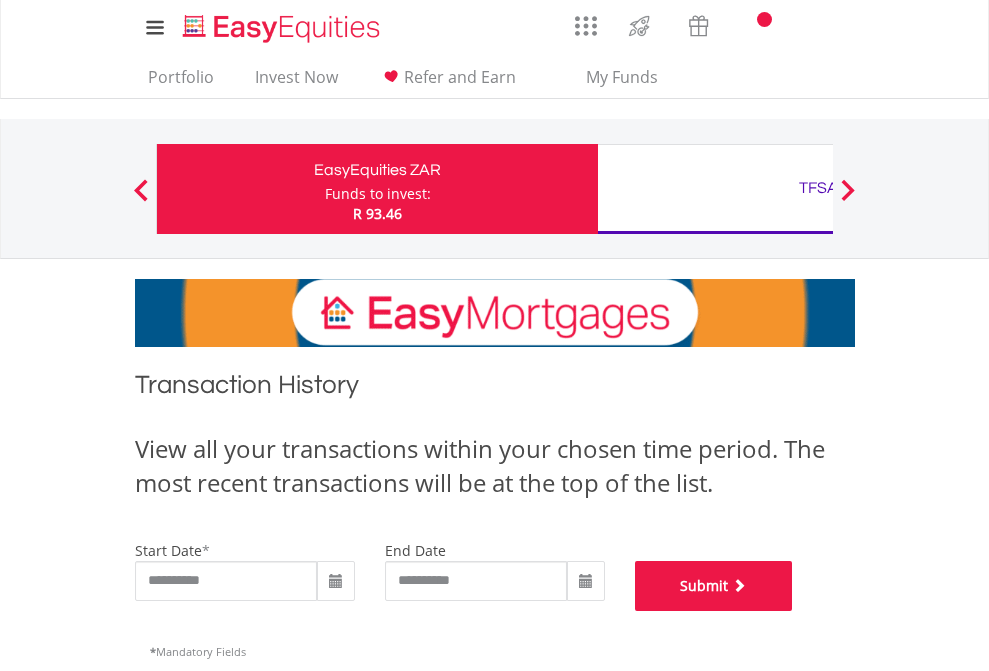 click on "Submit" at bounding box center (714, 586) 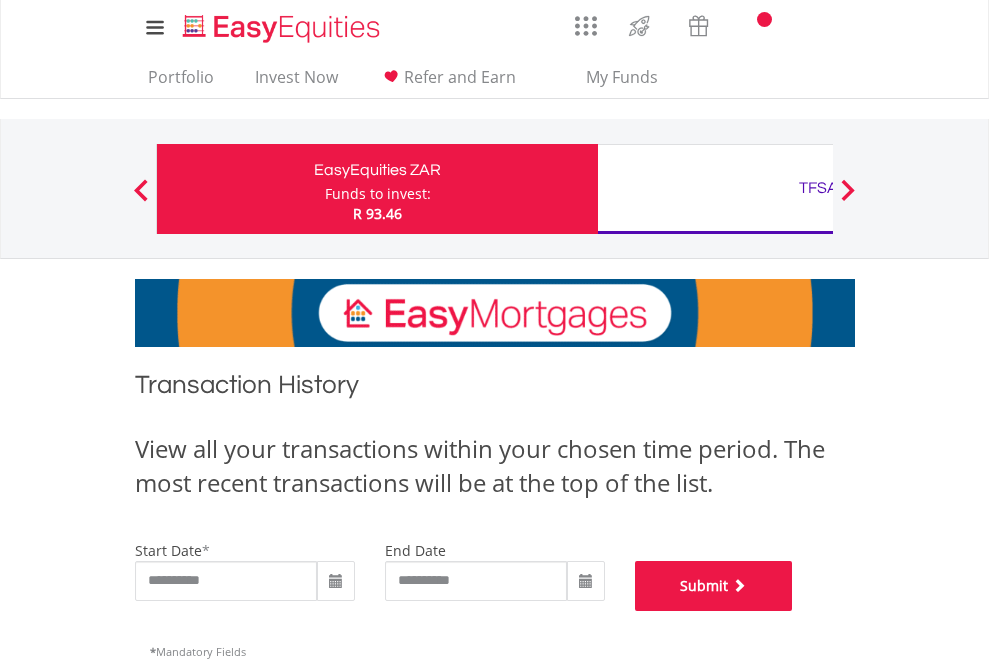 scroll, scrollTop: 811, scrollLeft: 0, axis: vertical 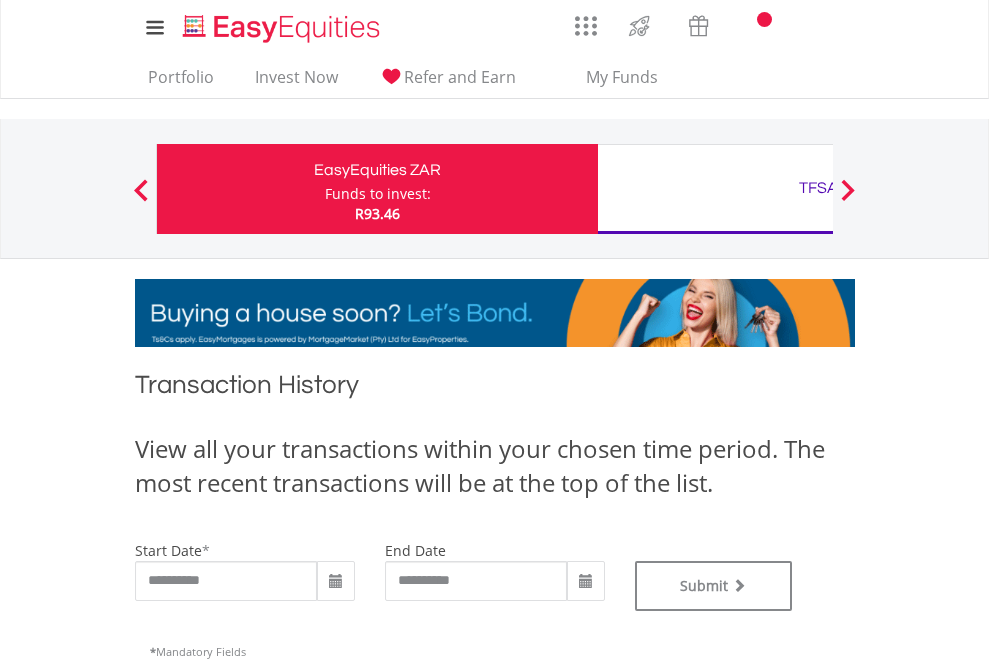 click on "TFSA" at bounding box center [818, 188] 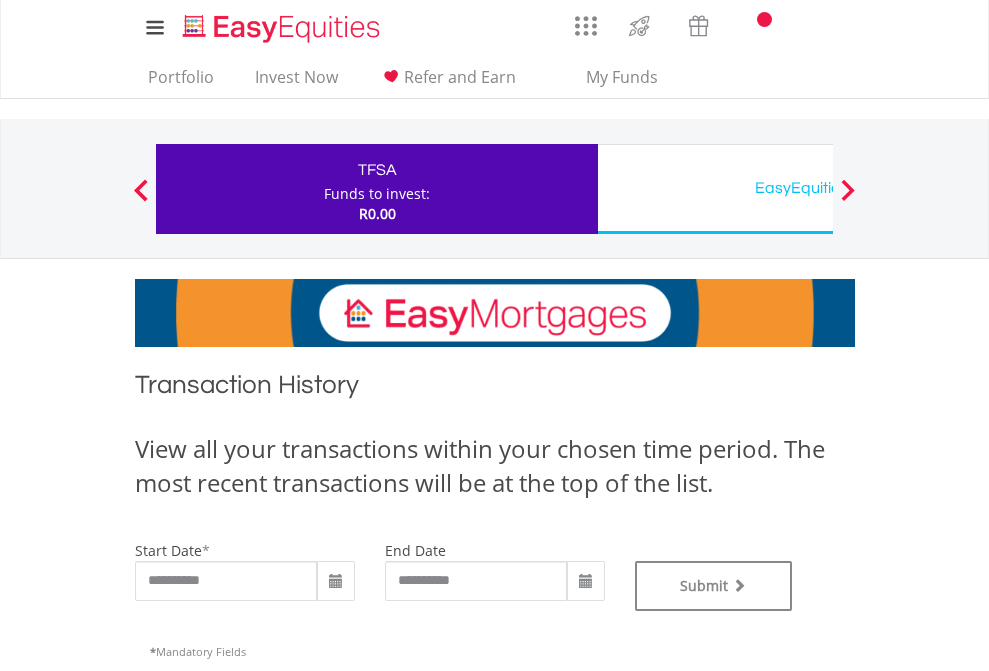 scroll, scrollTop: 0, scrollLeft: 0, axis: both 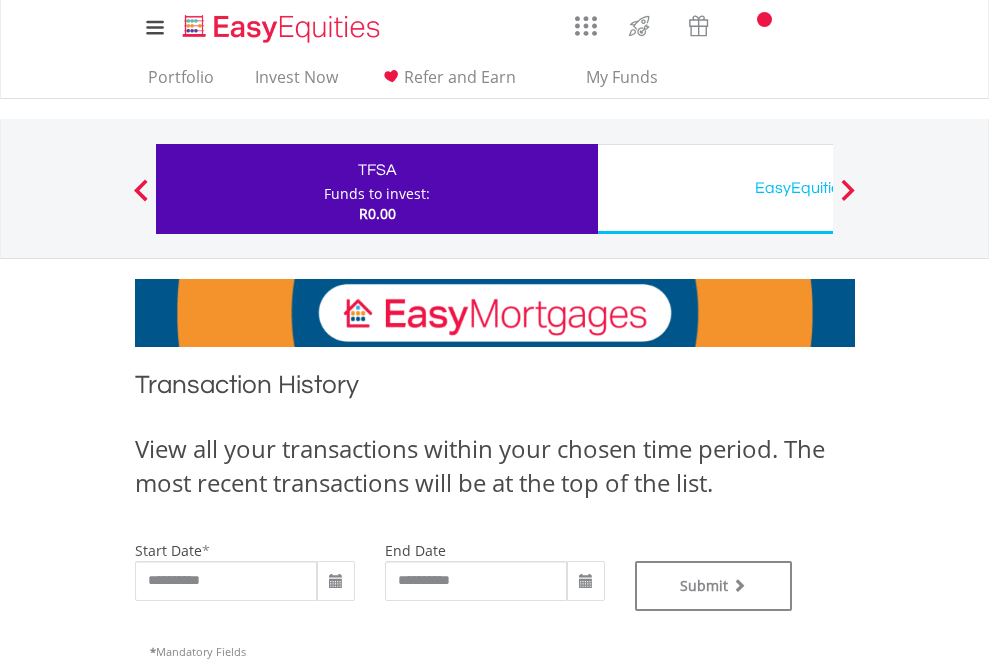 type on "**********" 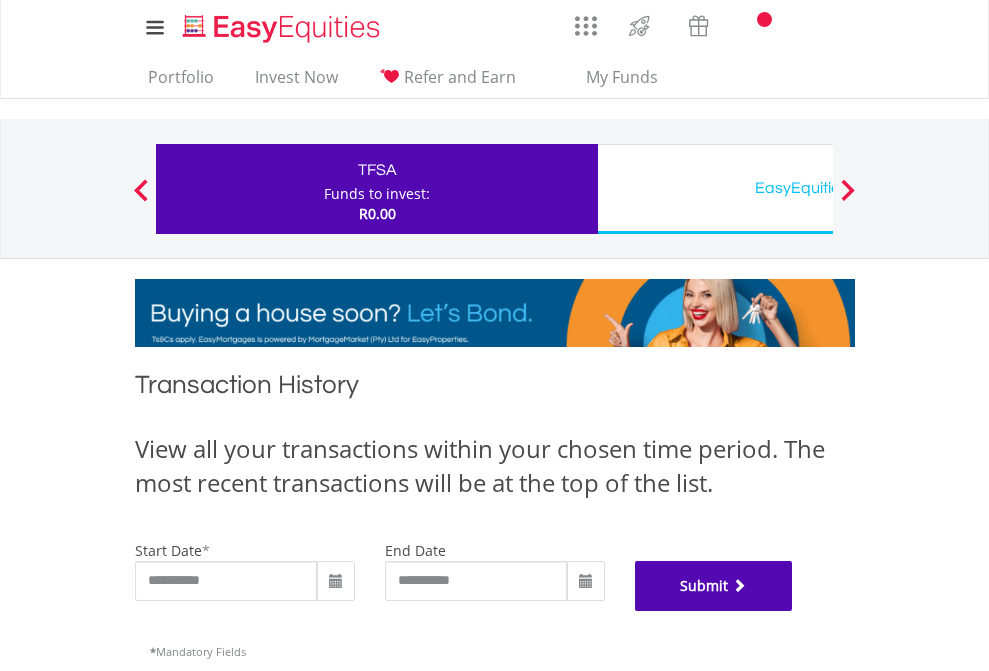 click on "Submit" at bounding box center (714, 586) 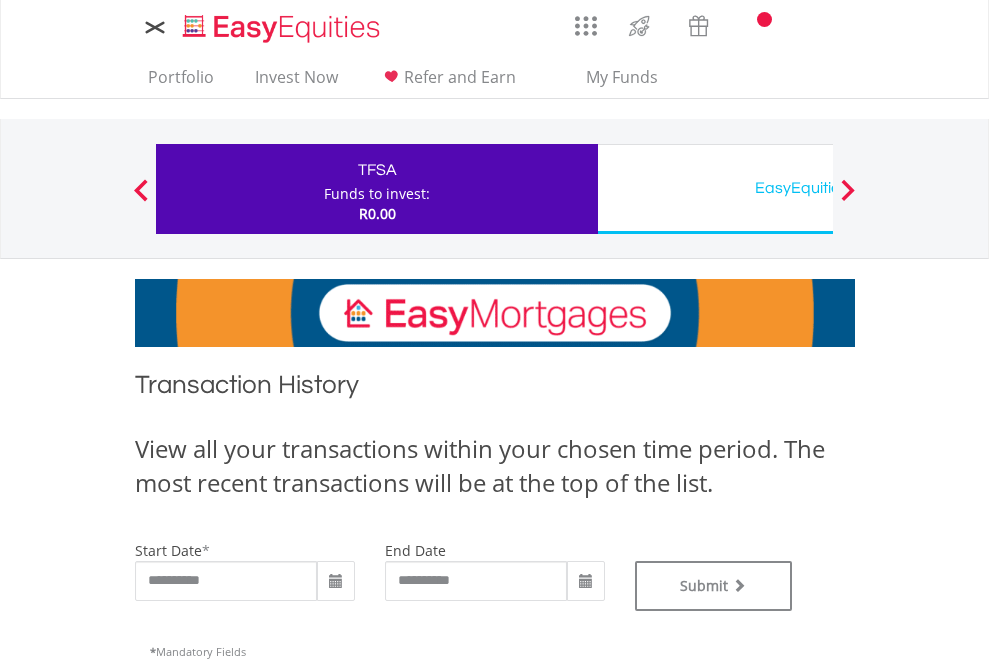 scroll, scrollTop: 0, scrollLeft: 0, axis: both 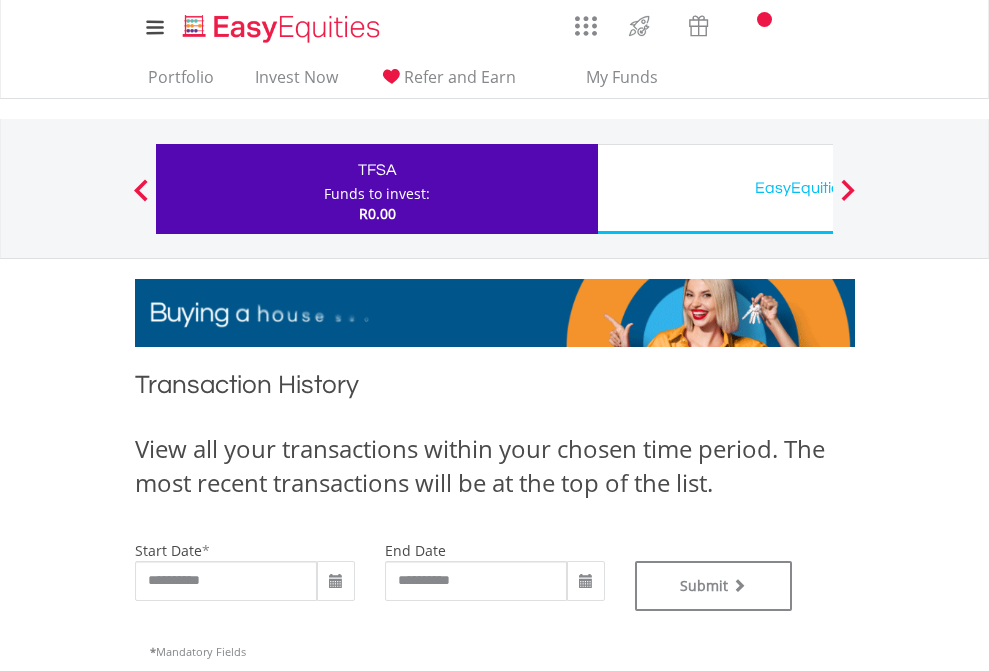 click on "EasyEquities USD" at bounding box center (818, 188) 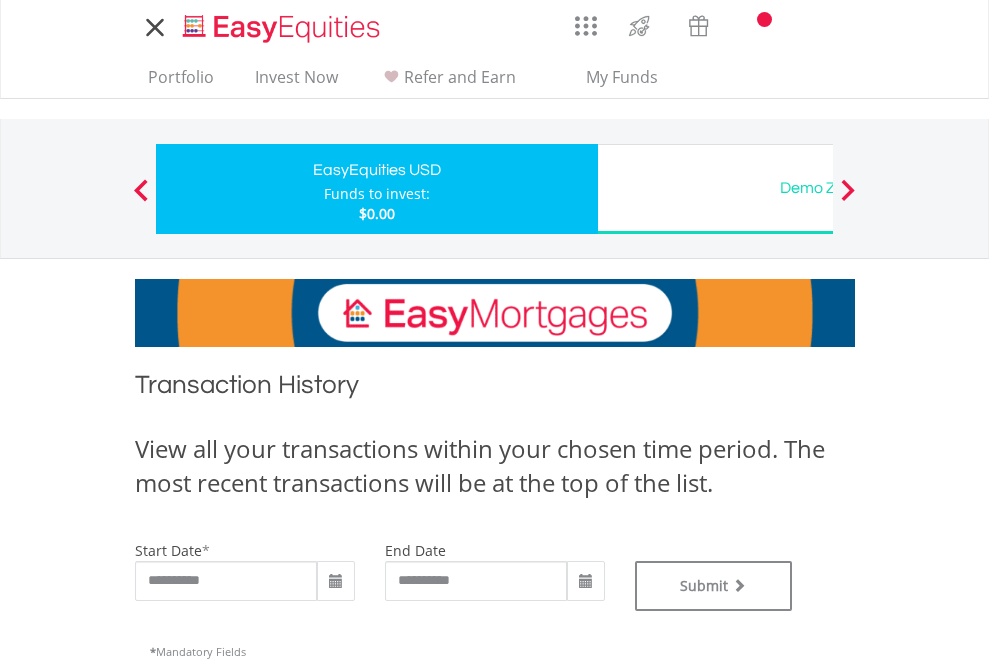 scroll, scrollTop: 0, scrollLeft: 0, axis: both 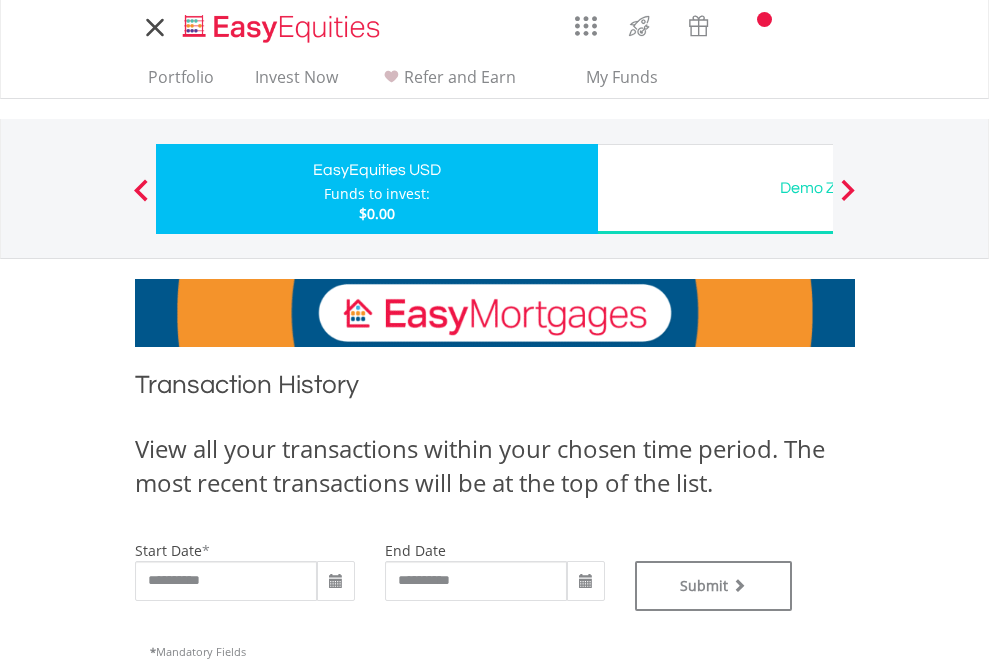 type on "**********" 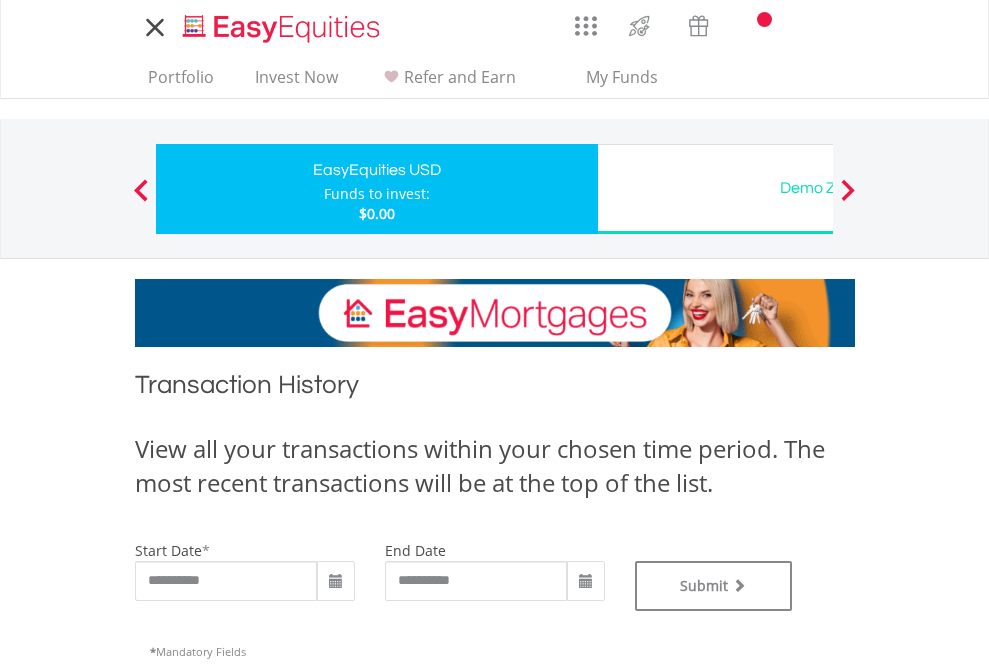 type on "**********" 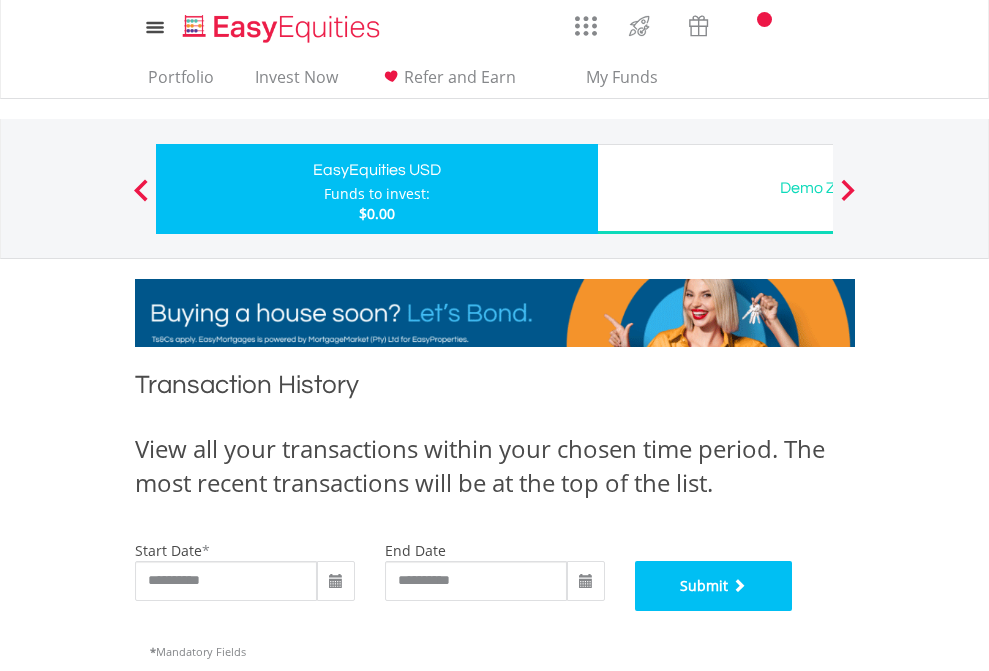 click on "Submit" at bounding box center (714, 586) 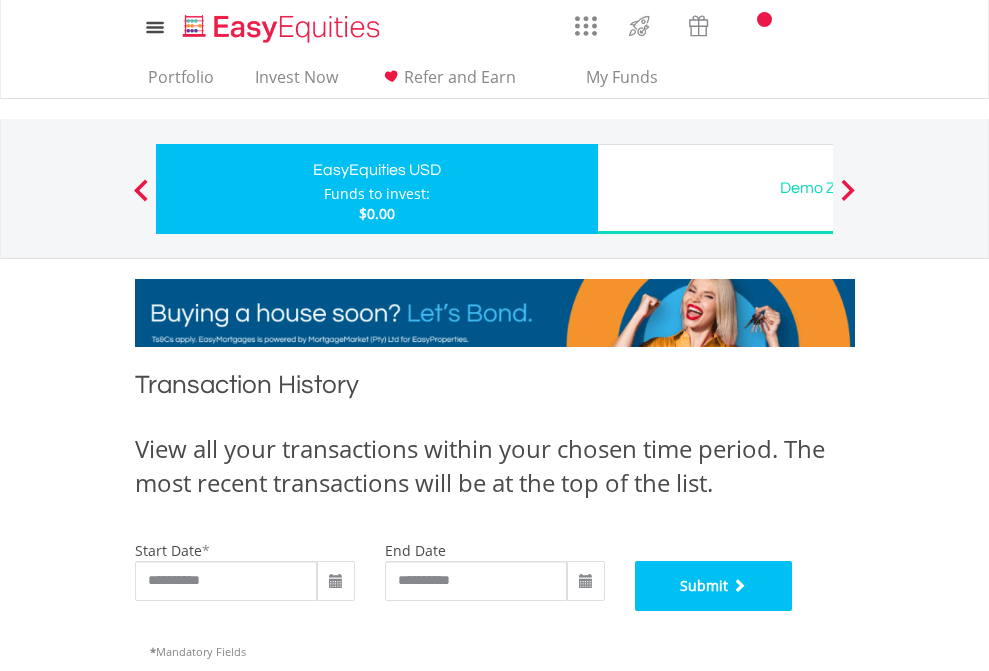 scroll, scrollTop: 811, scrollLeft: 0, axis: vertical 